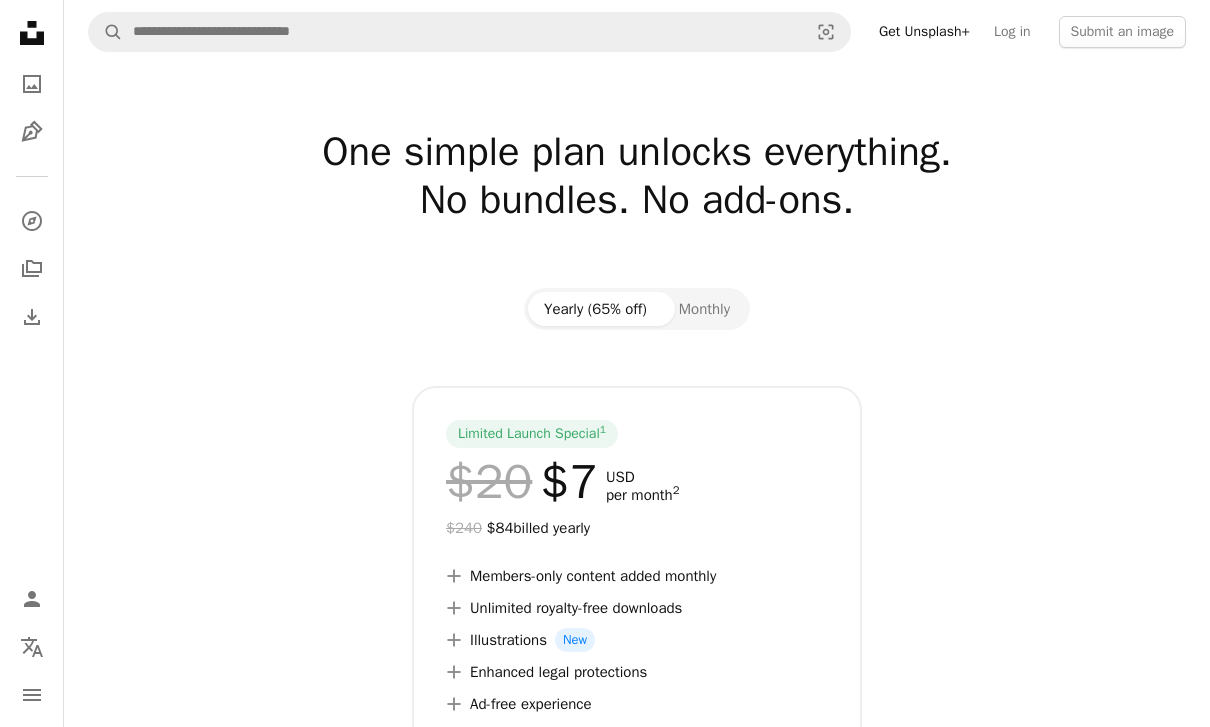 scroll, scrollTop: 0, scrollLeft: 0, axis: both 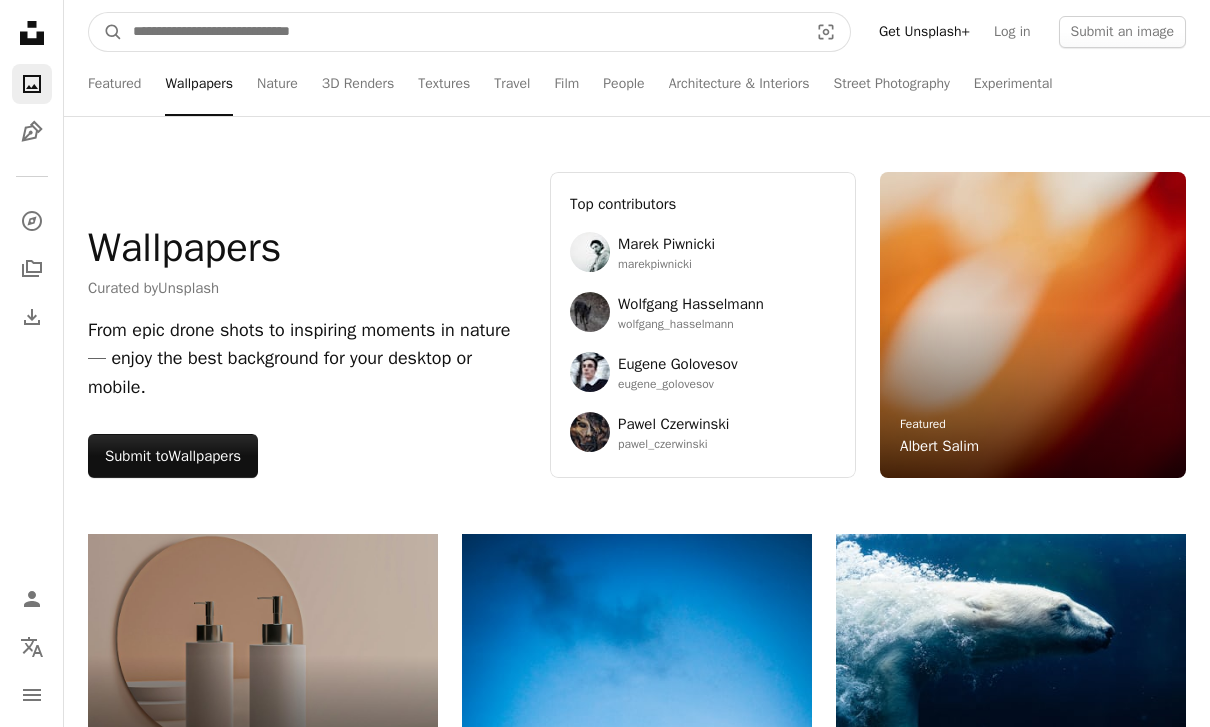 click at bounding box center [462, 32] 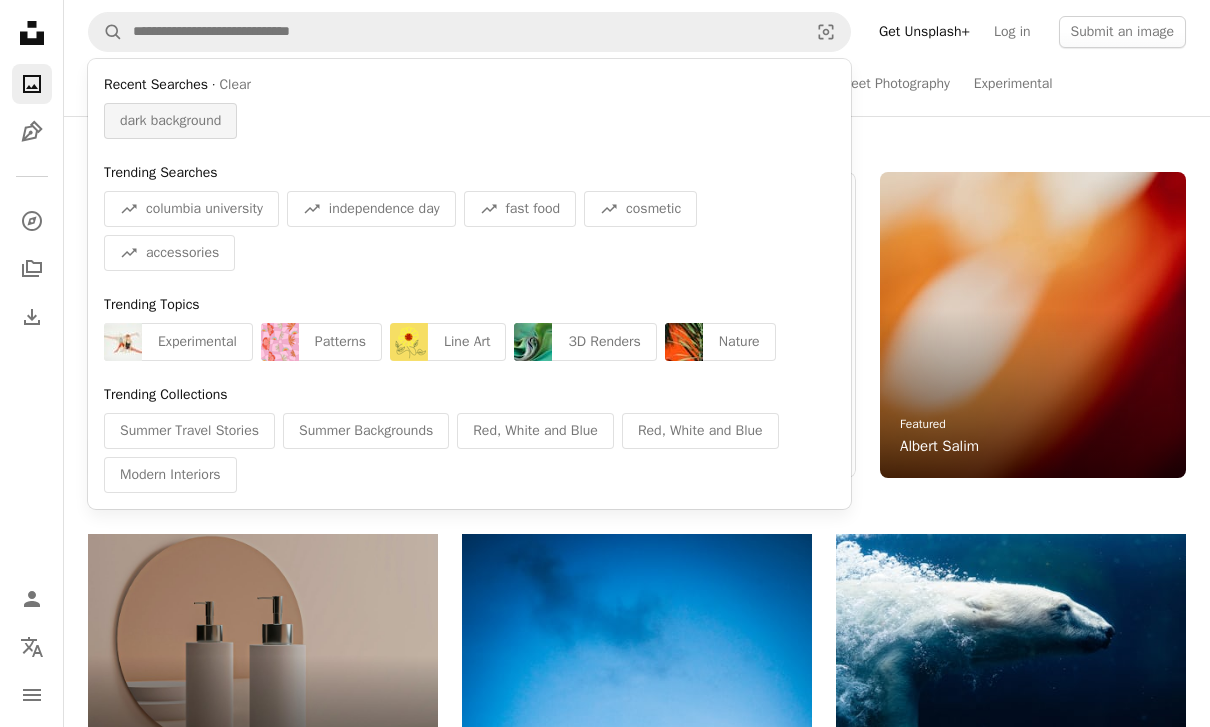 click on "dark background" at bounding box center [170, 121] 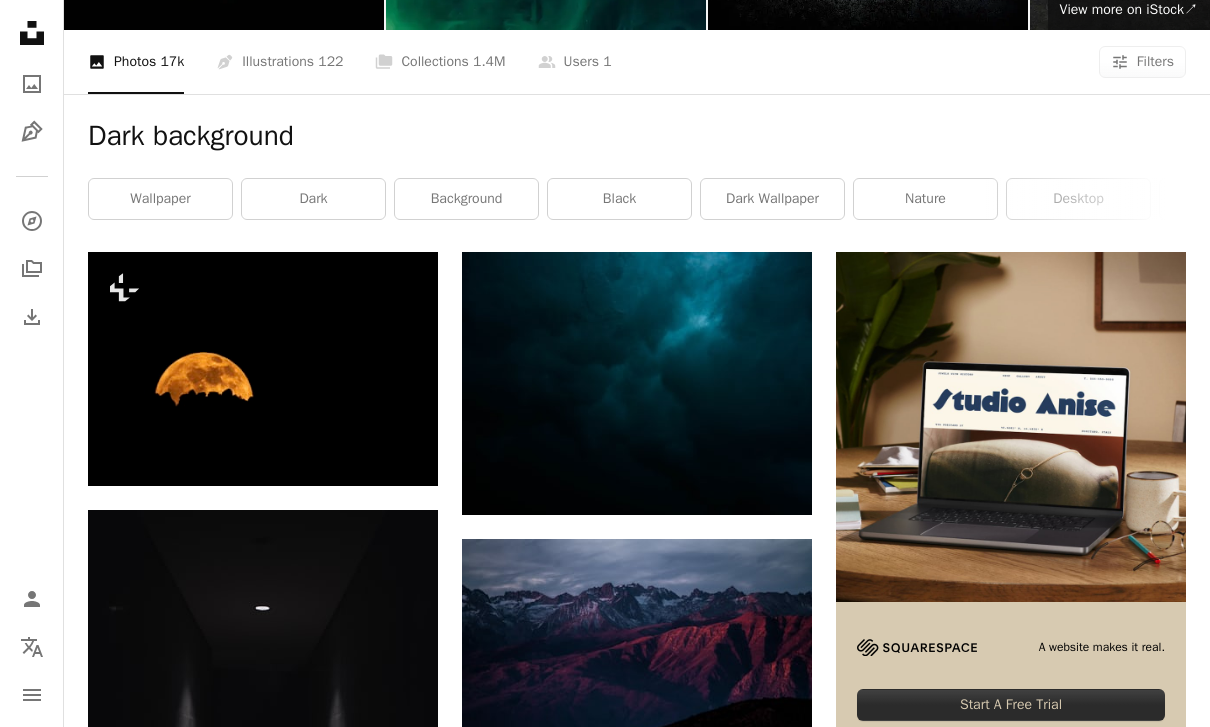 scroll, scrollTop: 260, scrollLeft: 0, axis: vertical 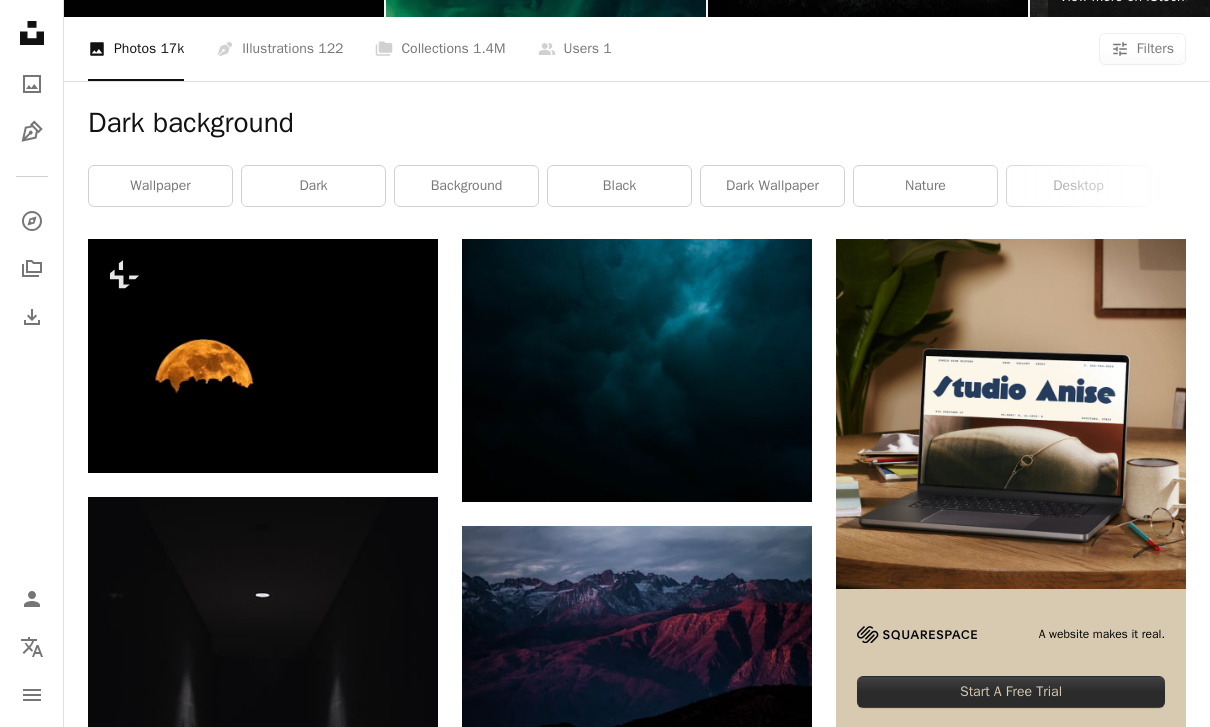 click on "wallpaper" at bounding box center (160, 186) 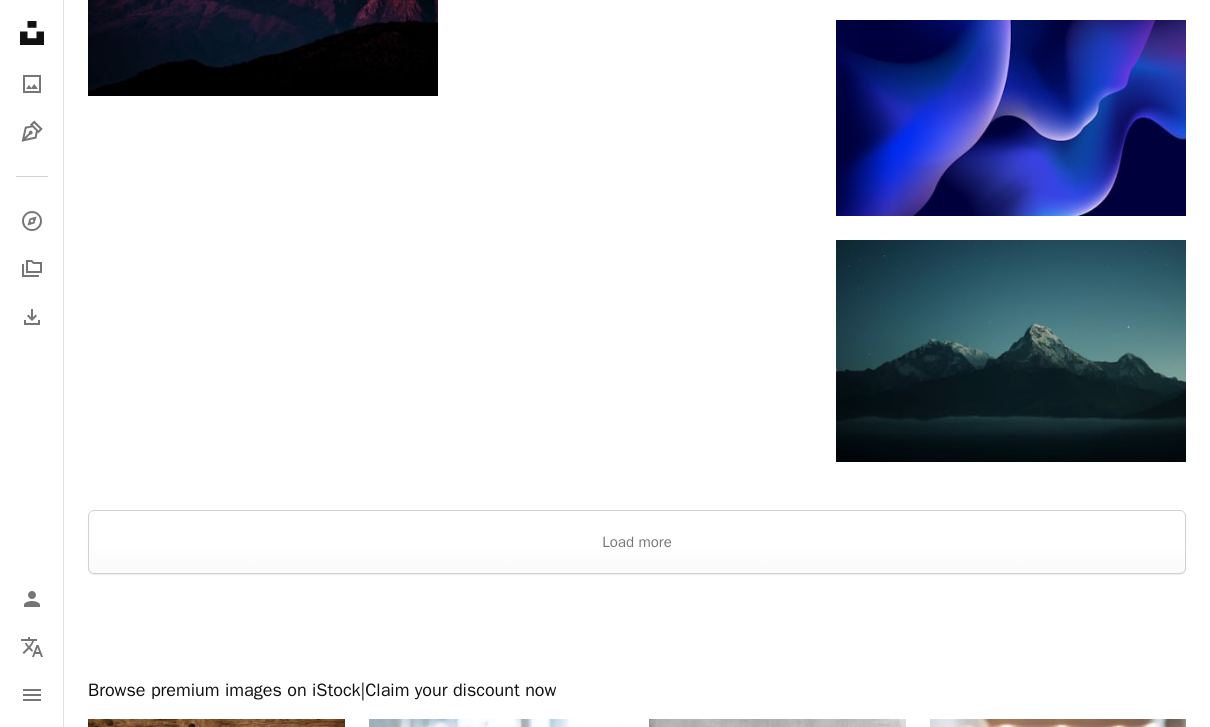 scroll, scrollTop: 2350, scrollLeft: 0, axis: vertical 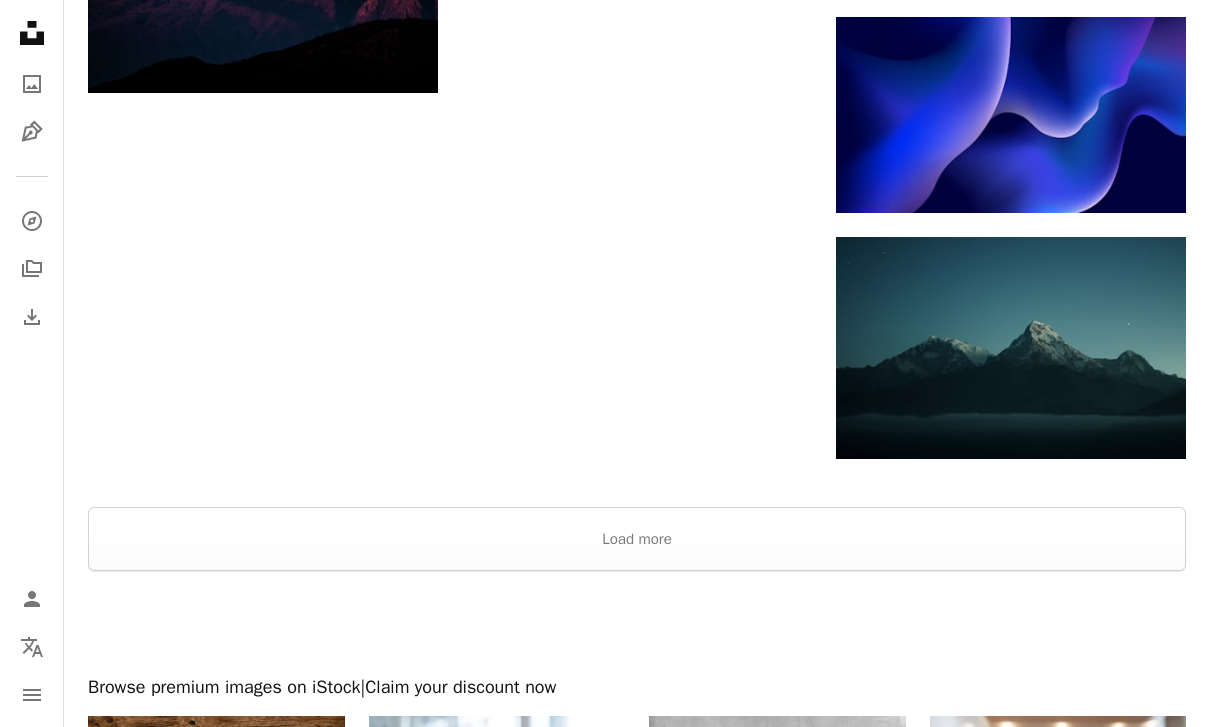click on "Load more" at bounding box center [637, 539] 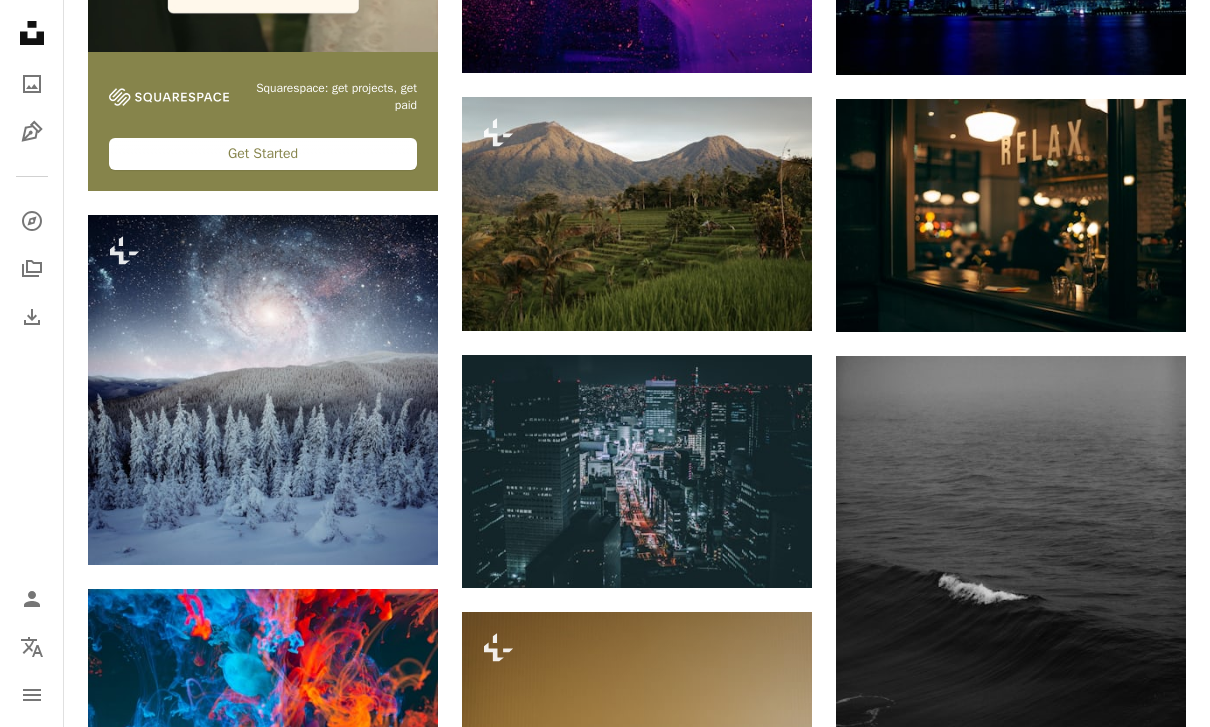 scroll, scrollTop: 3249, scrollLeft: 0, axis: vertical 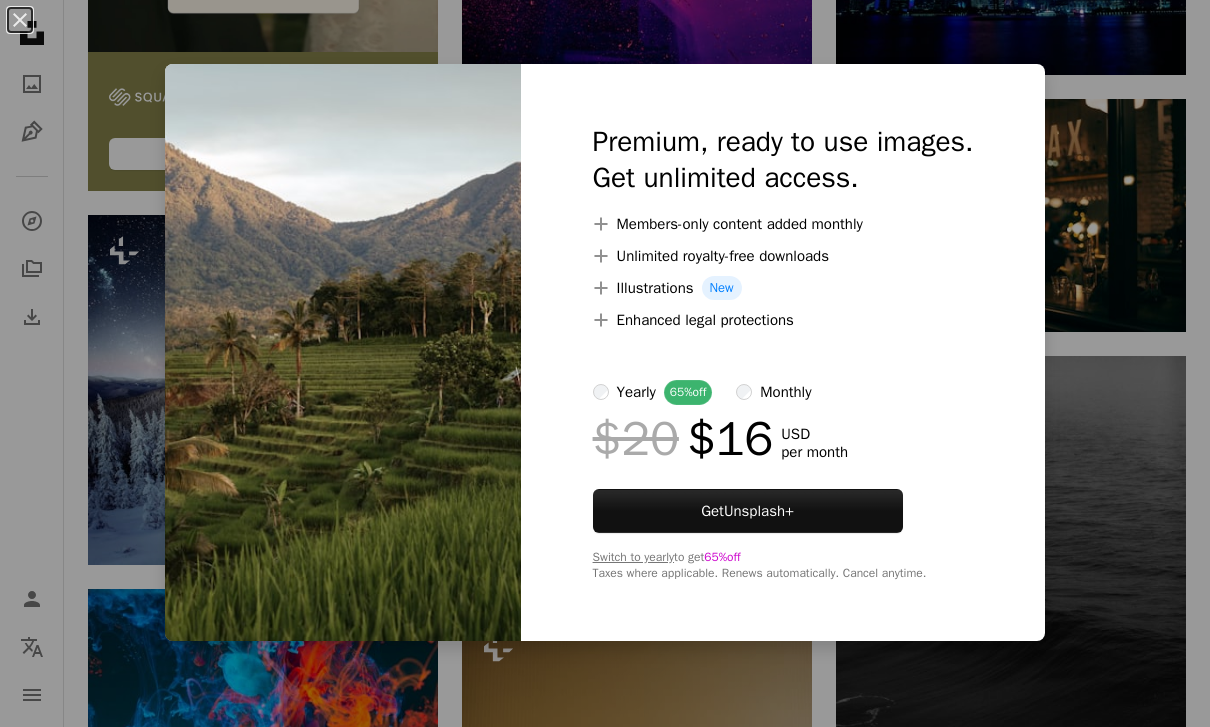 click on "Get  Unsplash+" at bounding box center [748, 511] 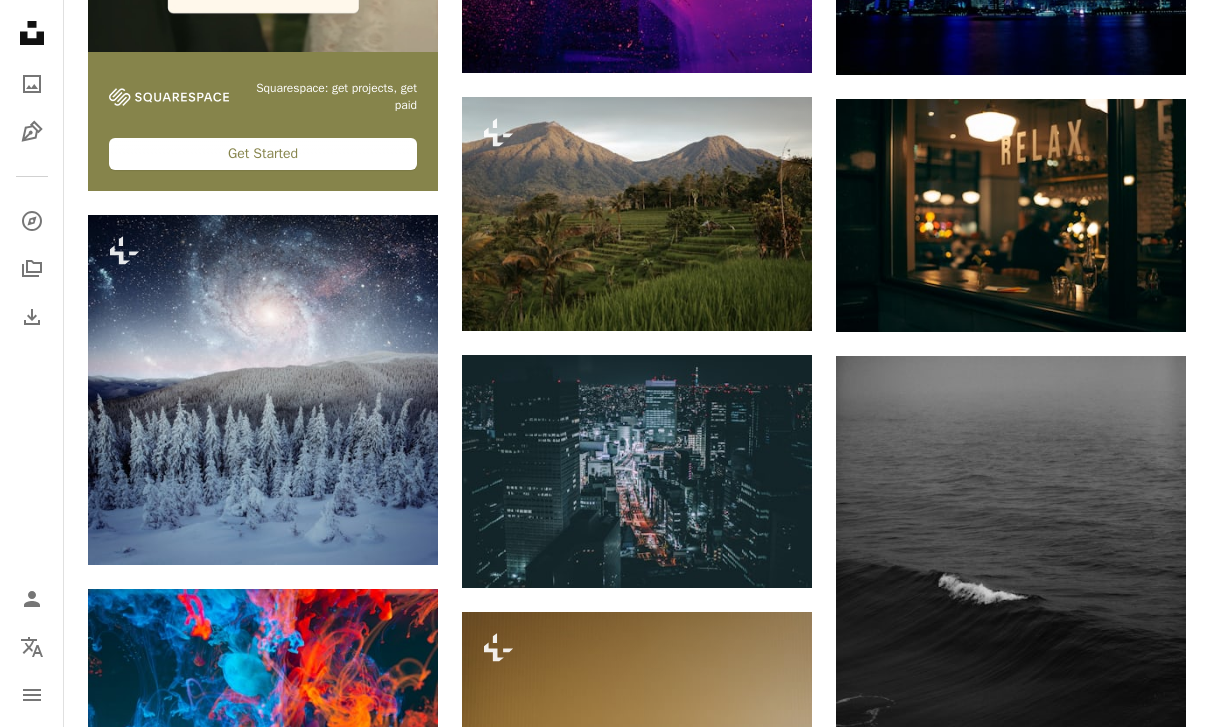 type on "**********" 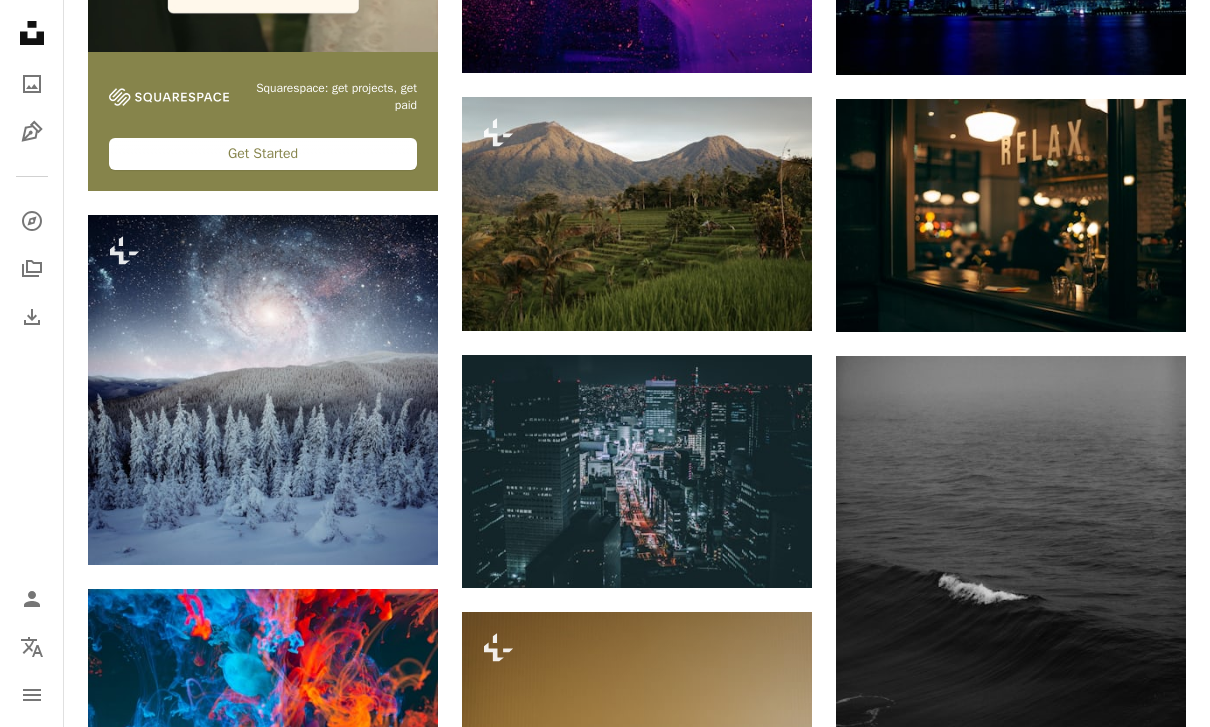 click at bounding box center [1011, 216] 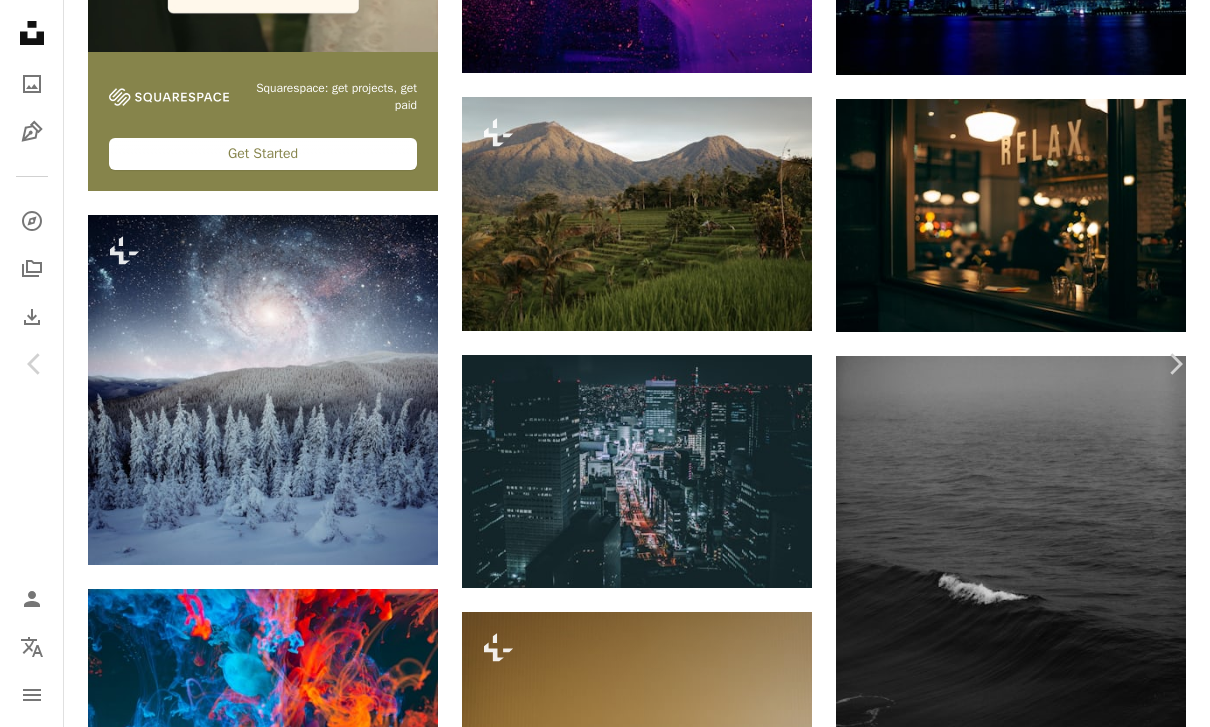click on "Chevron right" at bounding box center [1175, 364] 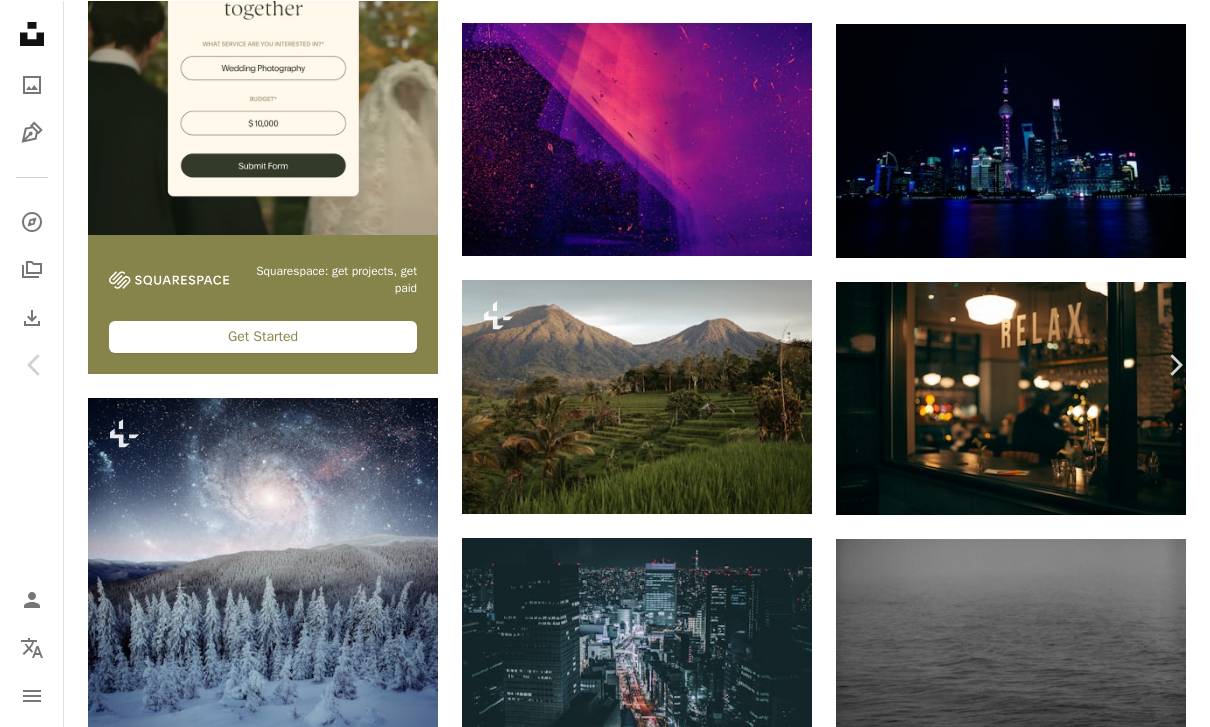 click on "An X shape" at bounding box center (20, 20) 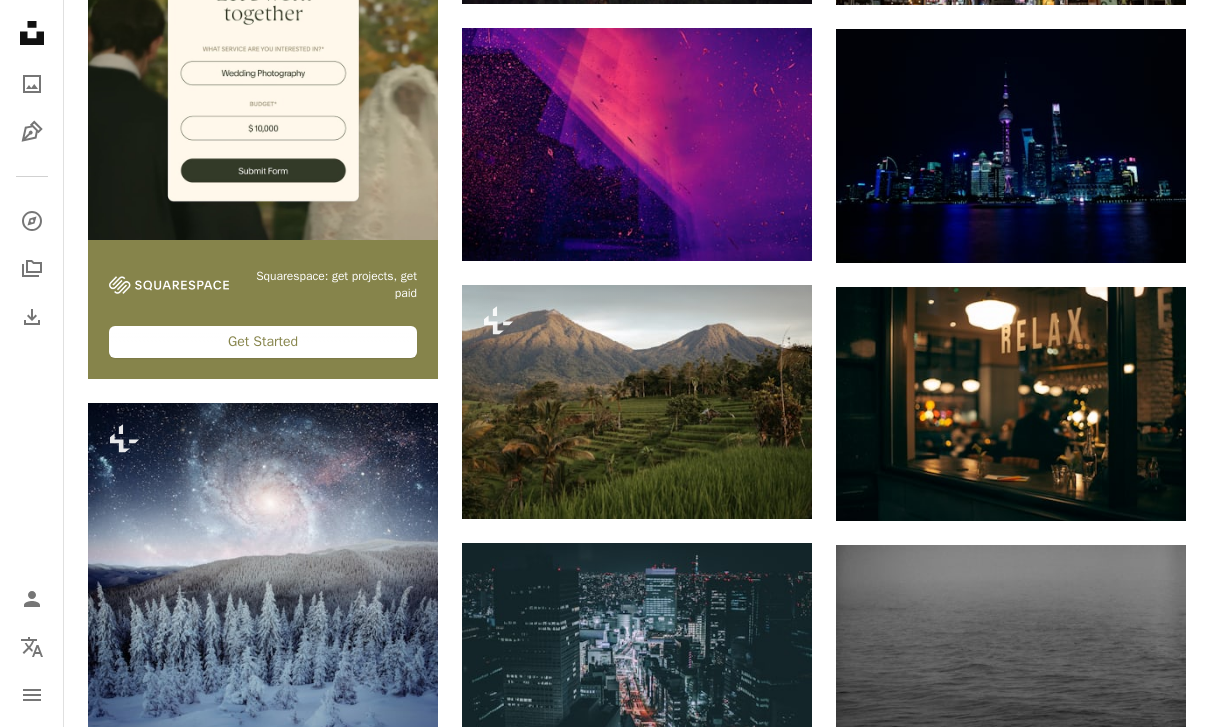 scroll, scrollTop: 3065, scrollLeft: 0, axis: vertical 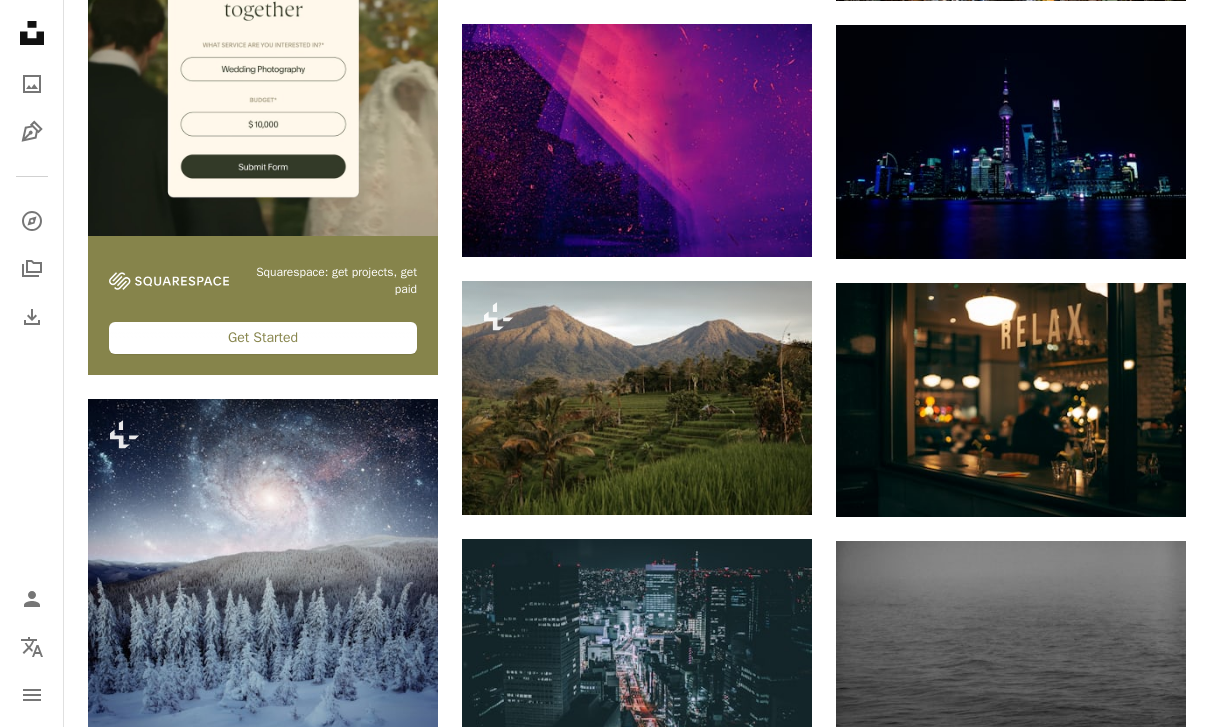 click at bounding box center (637, 398) 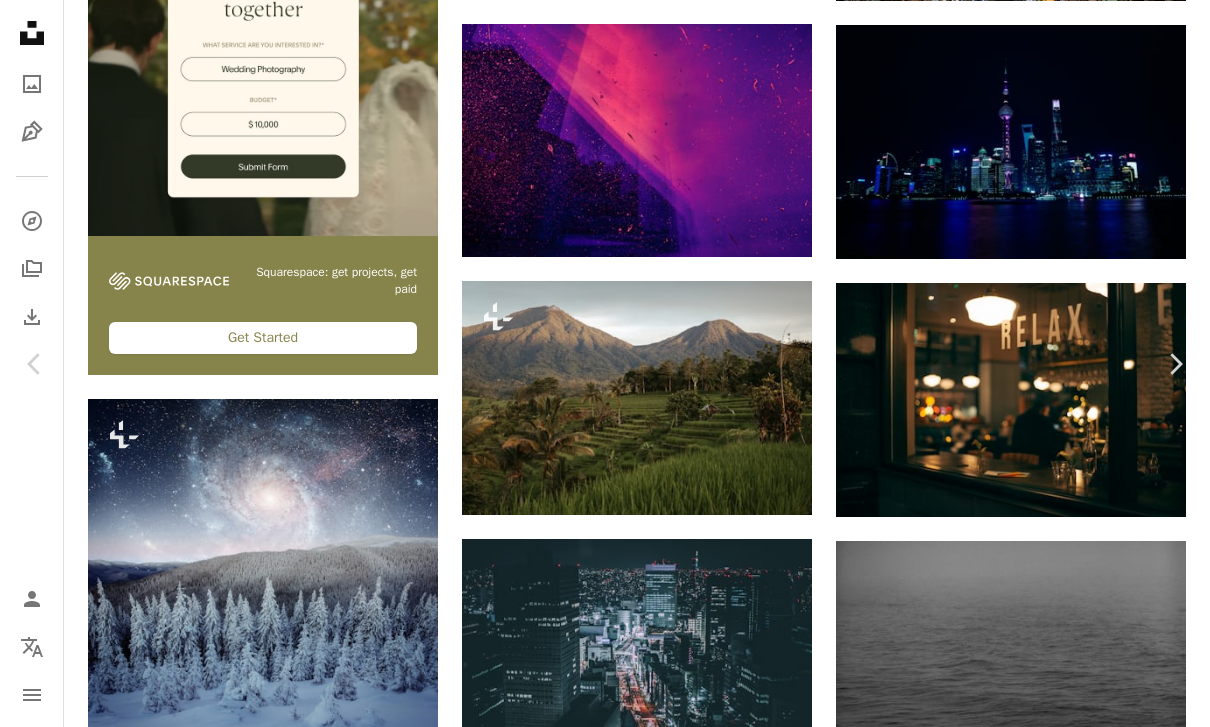 click on "[MONTH] [DAY], [YEAR]" at bounding box center [605, 4603] 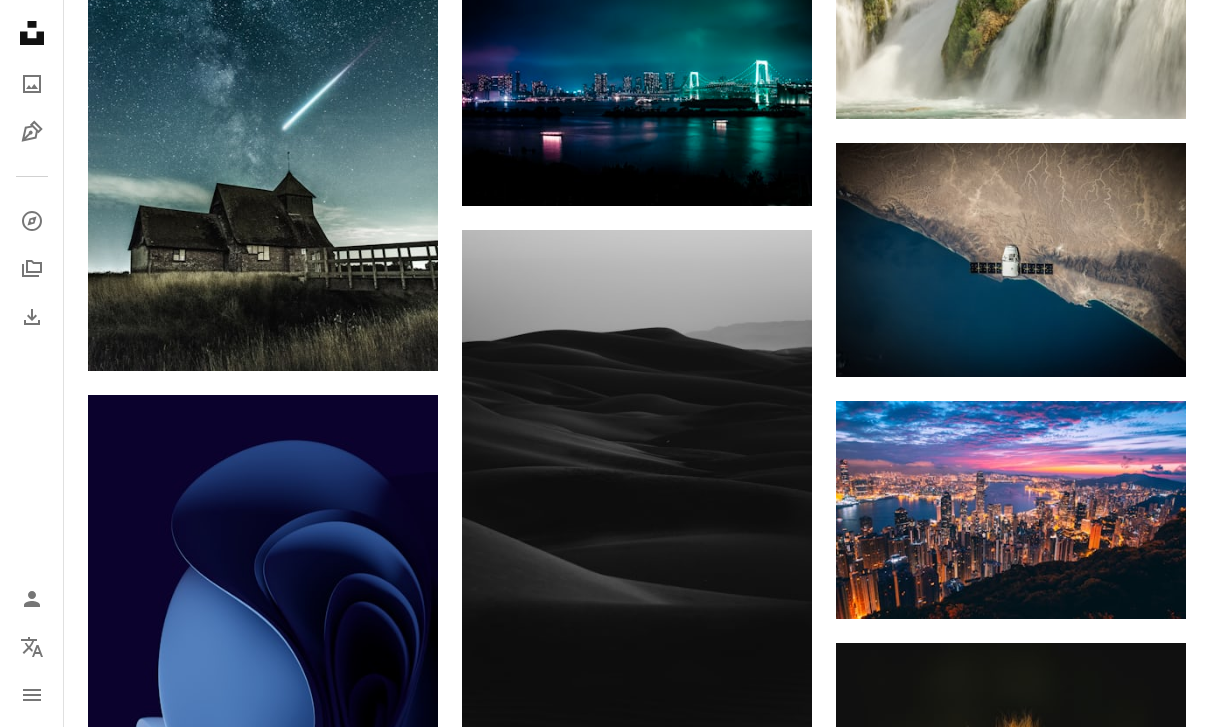 scroll, scrollTop: 30071, scrollLeft: 0, axis: vertical 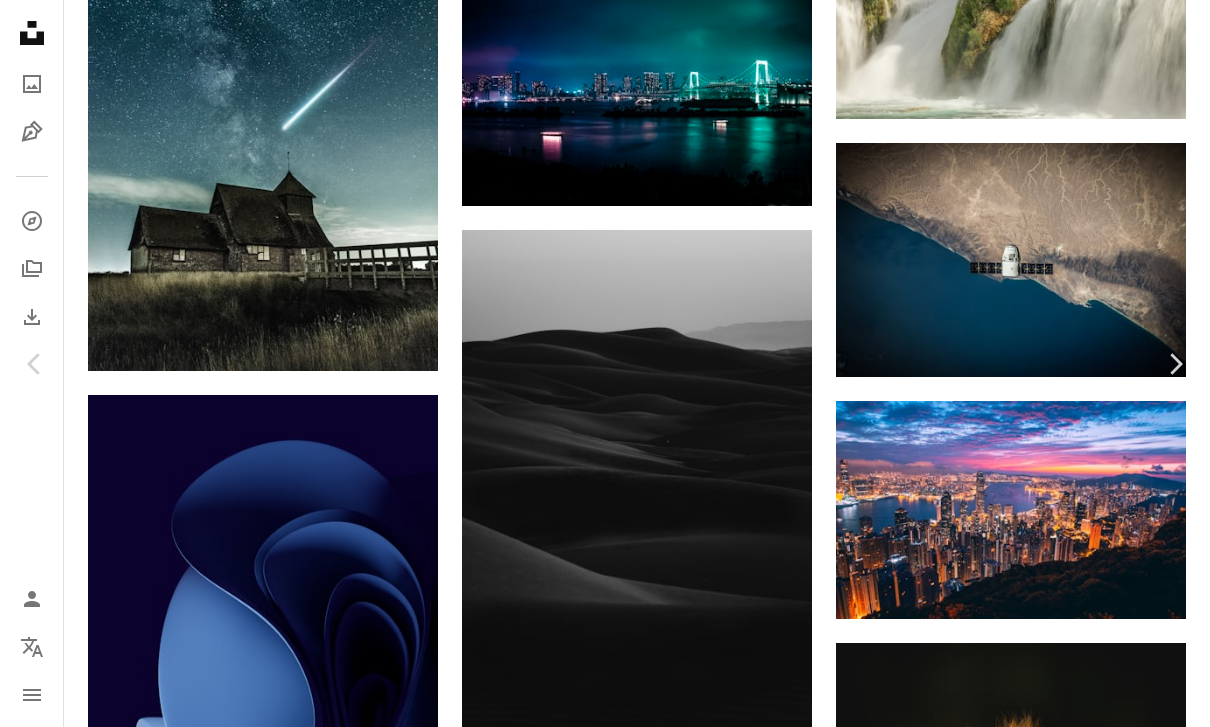 click at bounding box center (110, 4580) 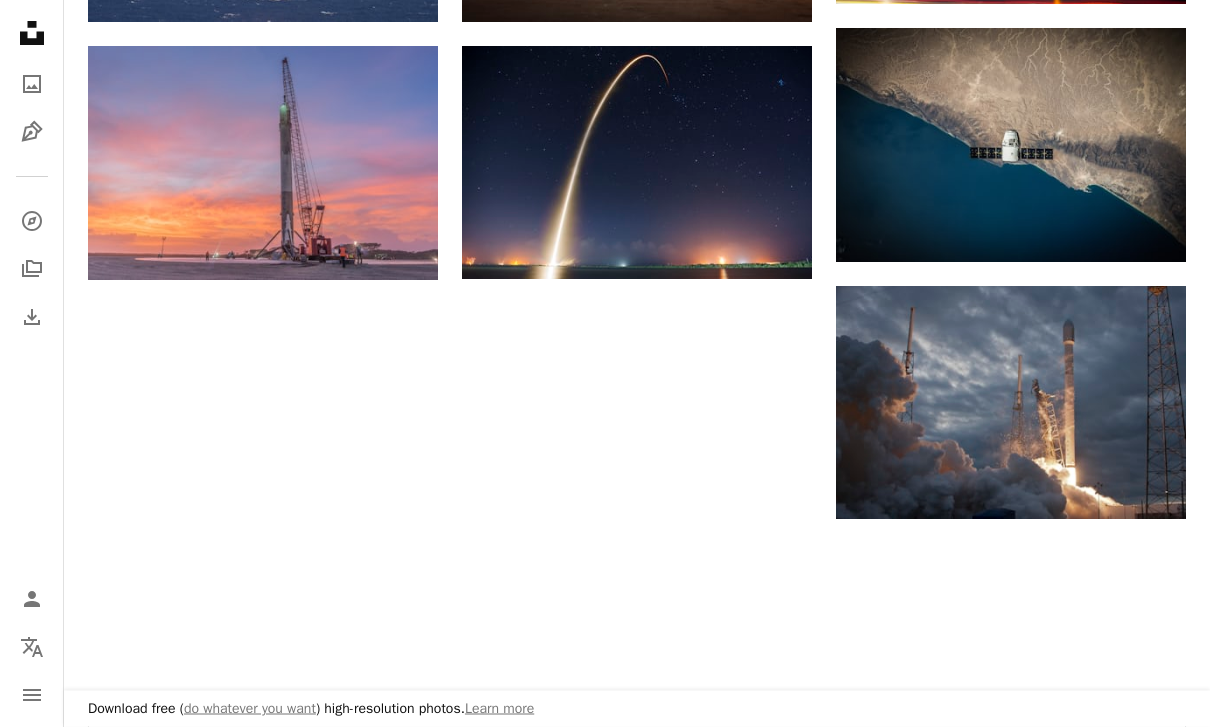scroll, scrollTop: 2077, scrollLeft: 0, axis: vertical 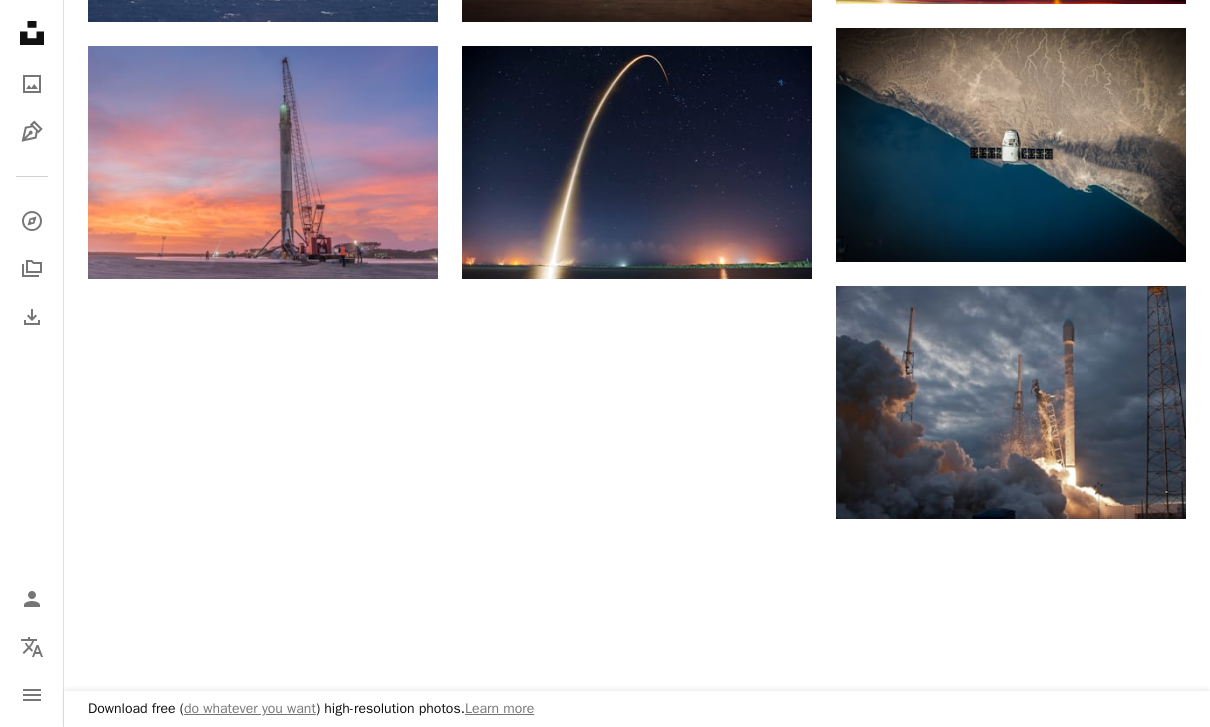 click on "Arrow pointing down" at bounding box center (1146, 226) 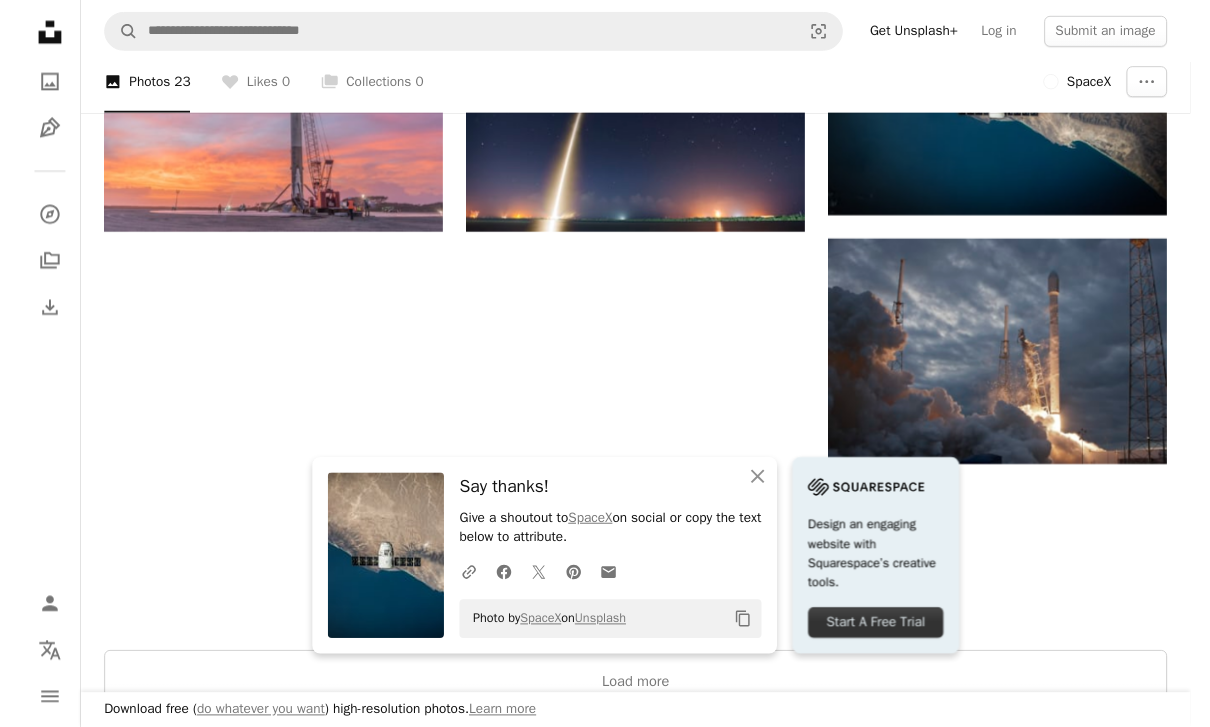 scroll, scrollTop: 2141, scrollLeft: 0, axis: vertical 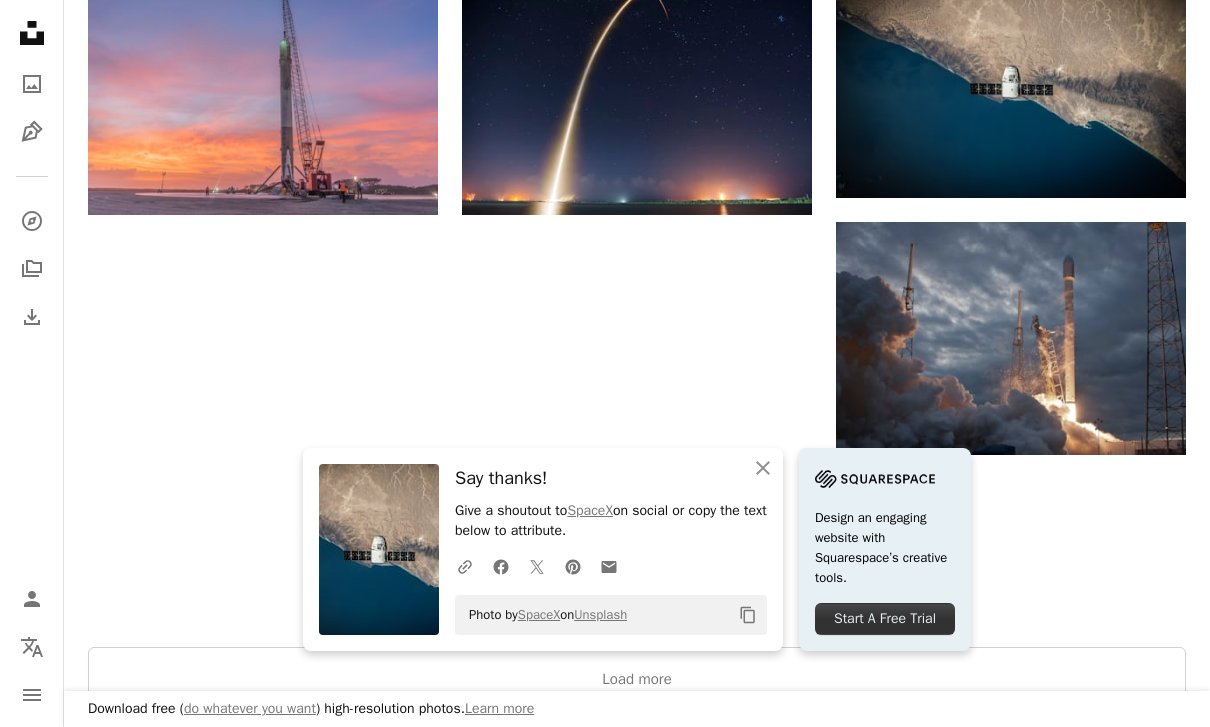 click on "A heart A plus sign SpaceX Arrow pointing down A heart A plus sign SpaceX Arrow pointing down A heart A plus sign SpaceX Arrow pointing down A heart A plus sign SpaceX Arrow pointing down A heart A plus sign SpaceX Arrow pointing down A heart A plus sign SpaceX Arrow pointing down A heart A plus sign SpaceX Arrow pointing down A heart A plus sign SpaceX Arrow pointing down A heart A plus sign SpaceX Arrow pointing down A heart A plus sign SpaceX Arrow pointing down A heart A plus sign SpaceX Arrow pointing down A heart A plus sign SpaceX Arrow pointing down A heart A plus sign SpaceX Arrow pointing down A heart A plus sign SpaceX Arrow pointing down A heart A plus sign SpaceX Arrow pointing down A heart A plus sign SpaceX Arrow pointing down A heart A plus sign SpaceX Arrow pointing down A heart A plus sign SpaceX Arrow pointing down A heart A plus sign SpaceX Arrow pointing down A heart A plus sign SpaceX Arrow pointing down" at bounding box center (637, -571) 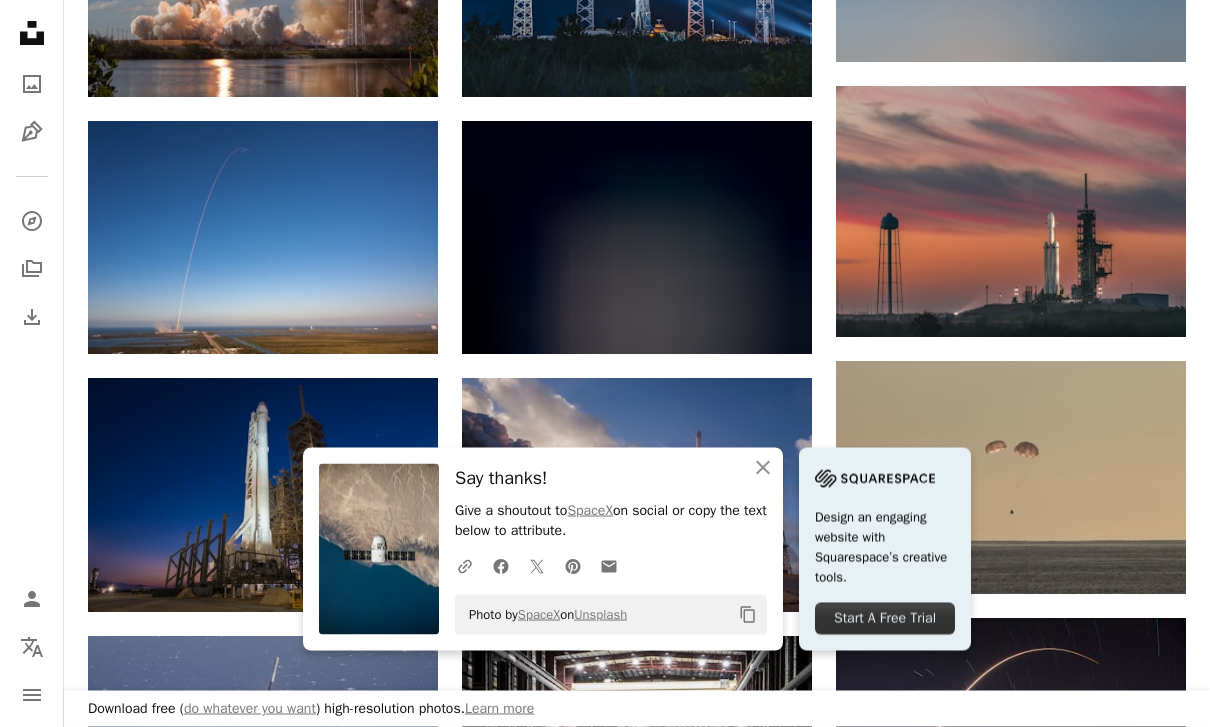 click on "An X shape" 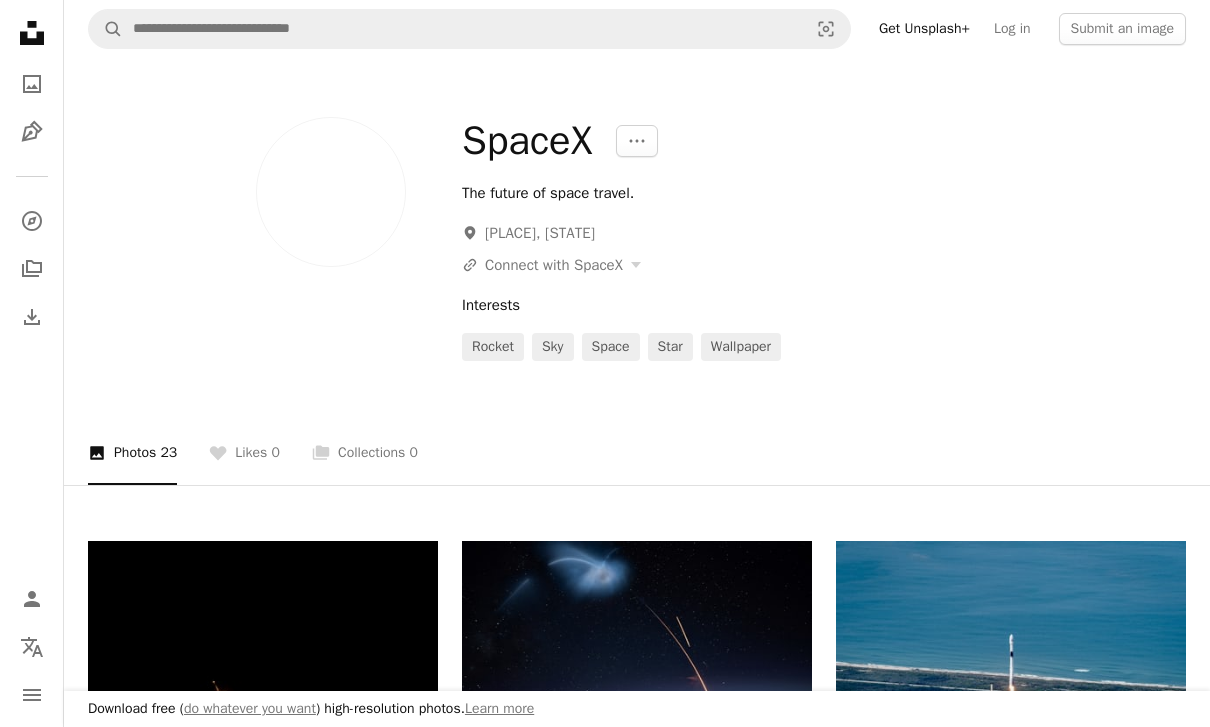 scroll, scrollTop: 0, scrollLeft: 0, axis: both 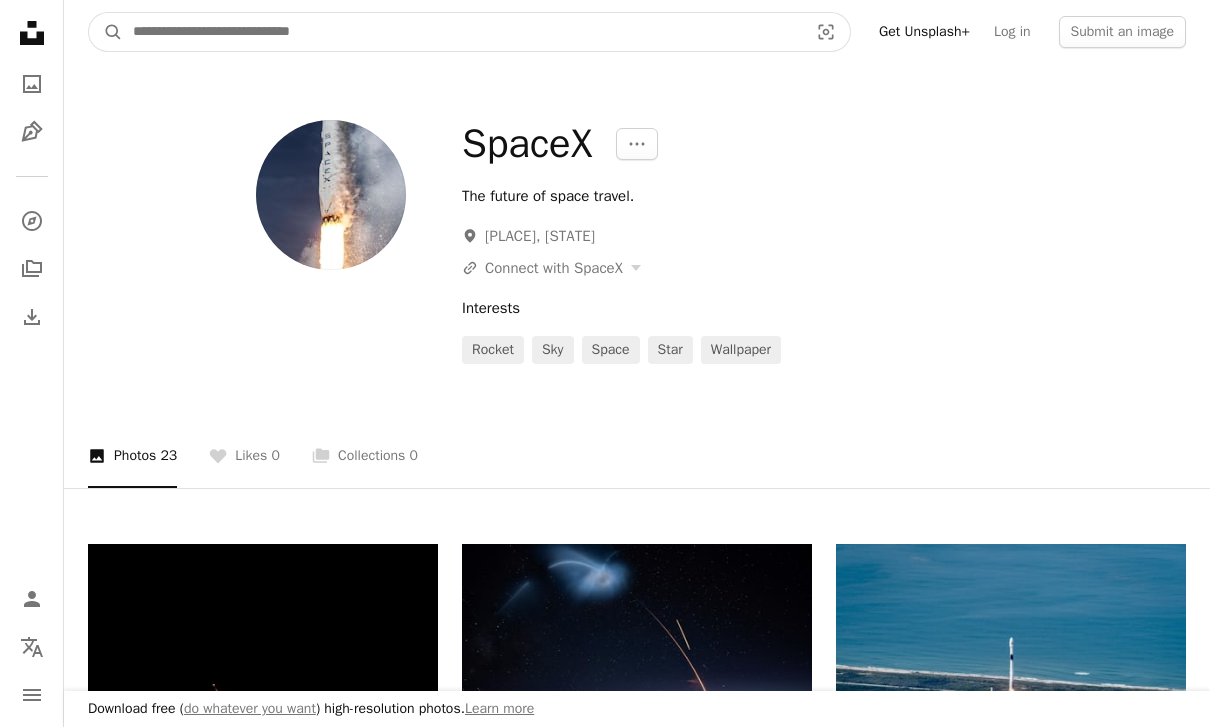 click at bounding box center (462, 32) 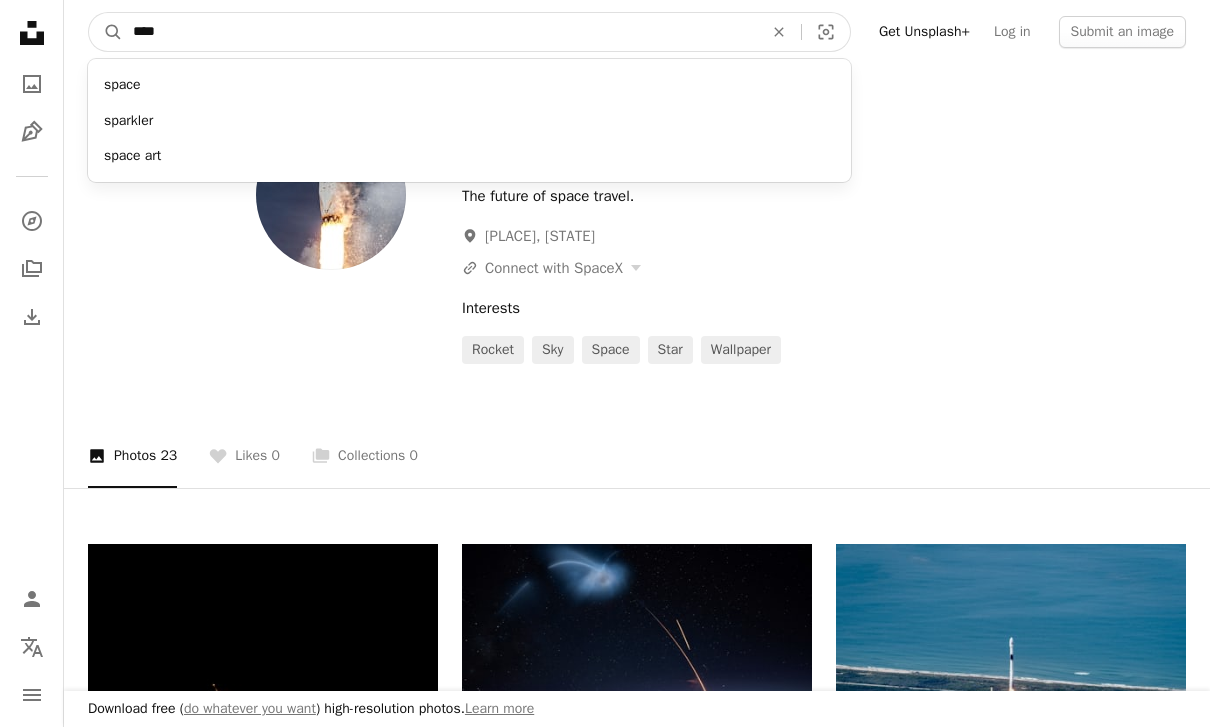 type on "*****" 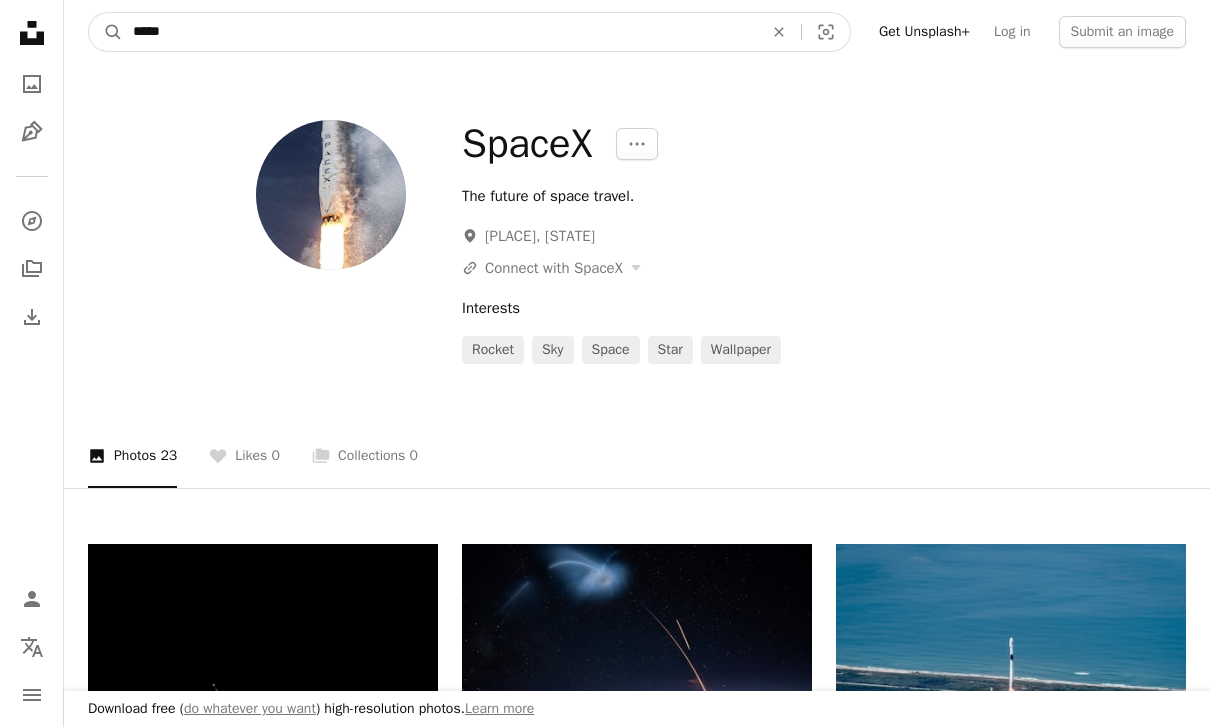 click on "A magnifying glass" at bounding box center [106, 32] 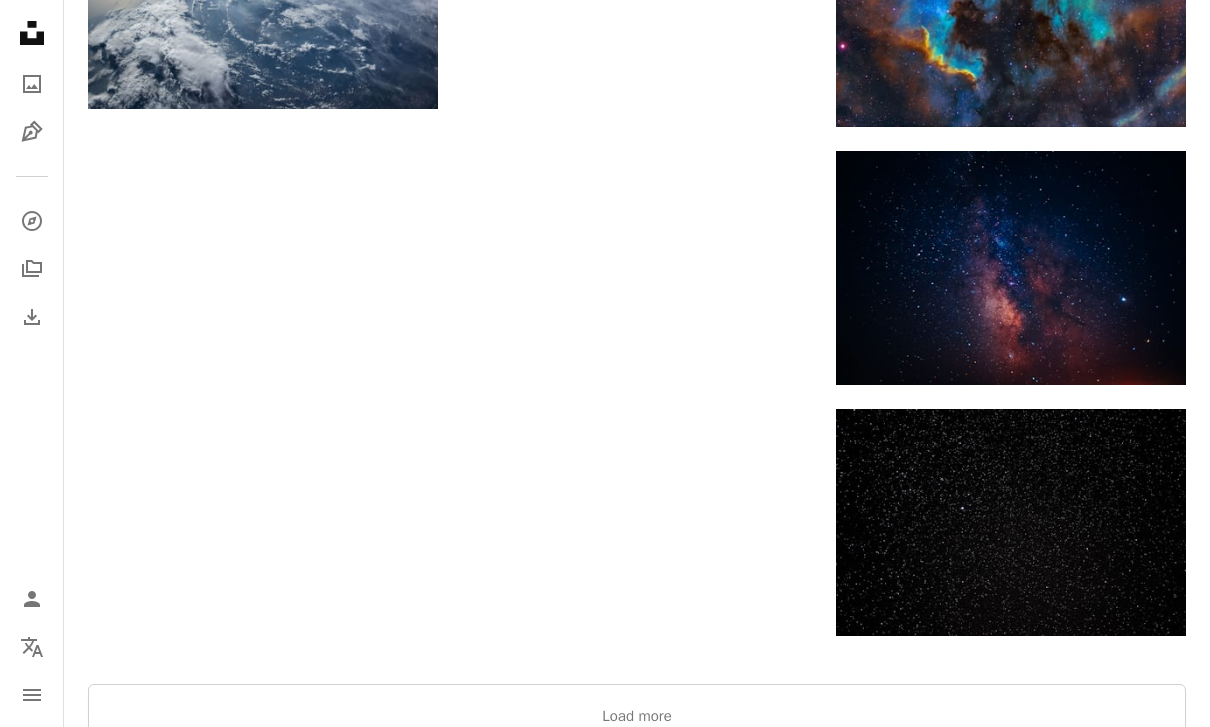 scroll, scrollTop: 2945, scrollLeft: 0, axis: vertical 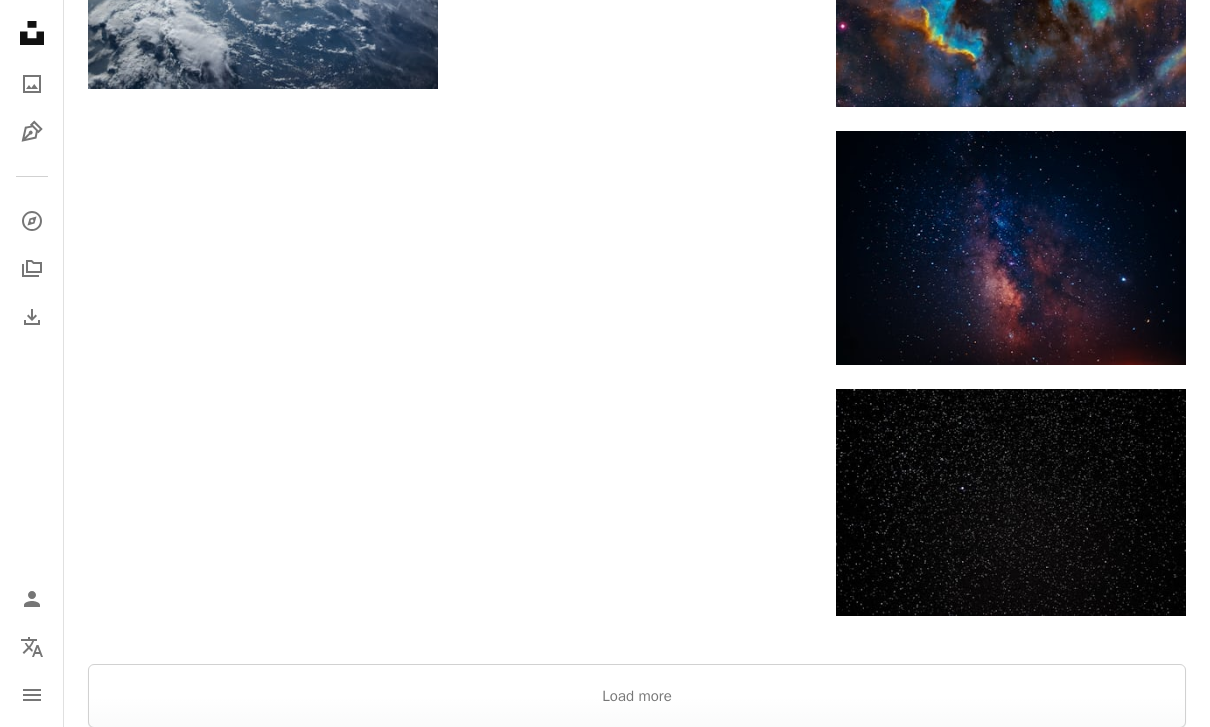 click on "Load more" at bounding box center [637, 696] 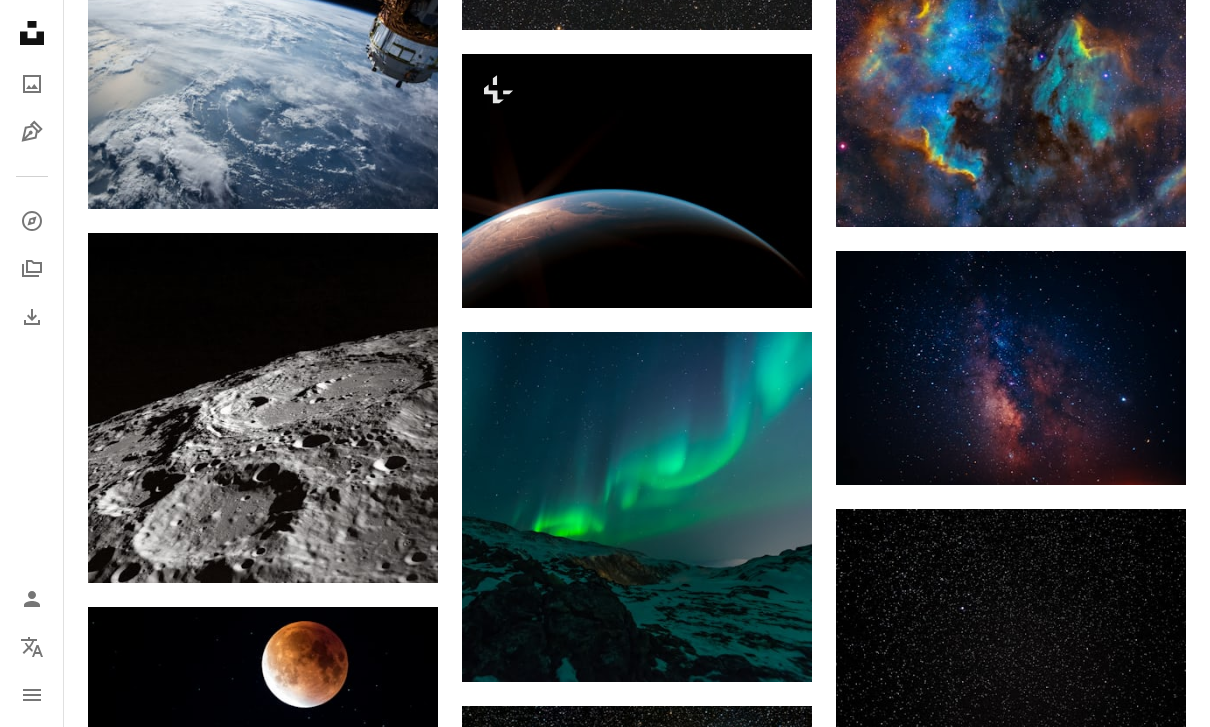 scroll, scrollTop: 2817, scrollLeft: 0, axis: vertical 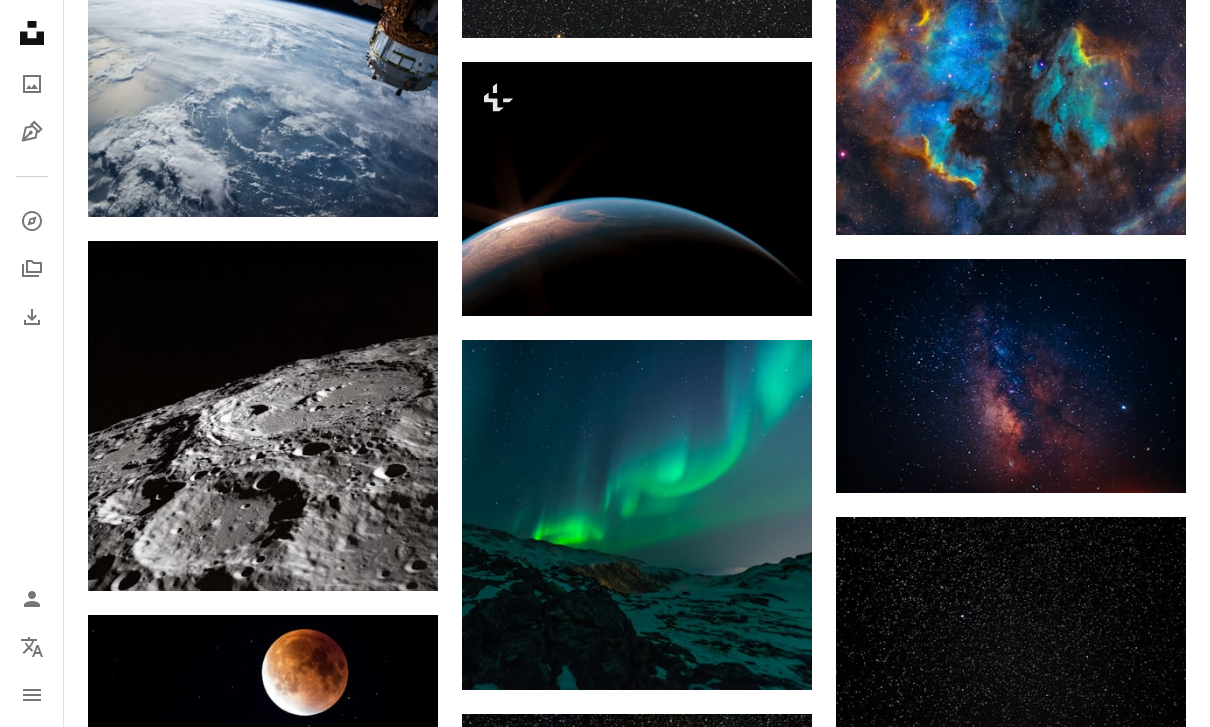 click on "A lock Download" at bounding box center [741, 280] 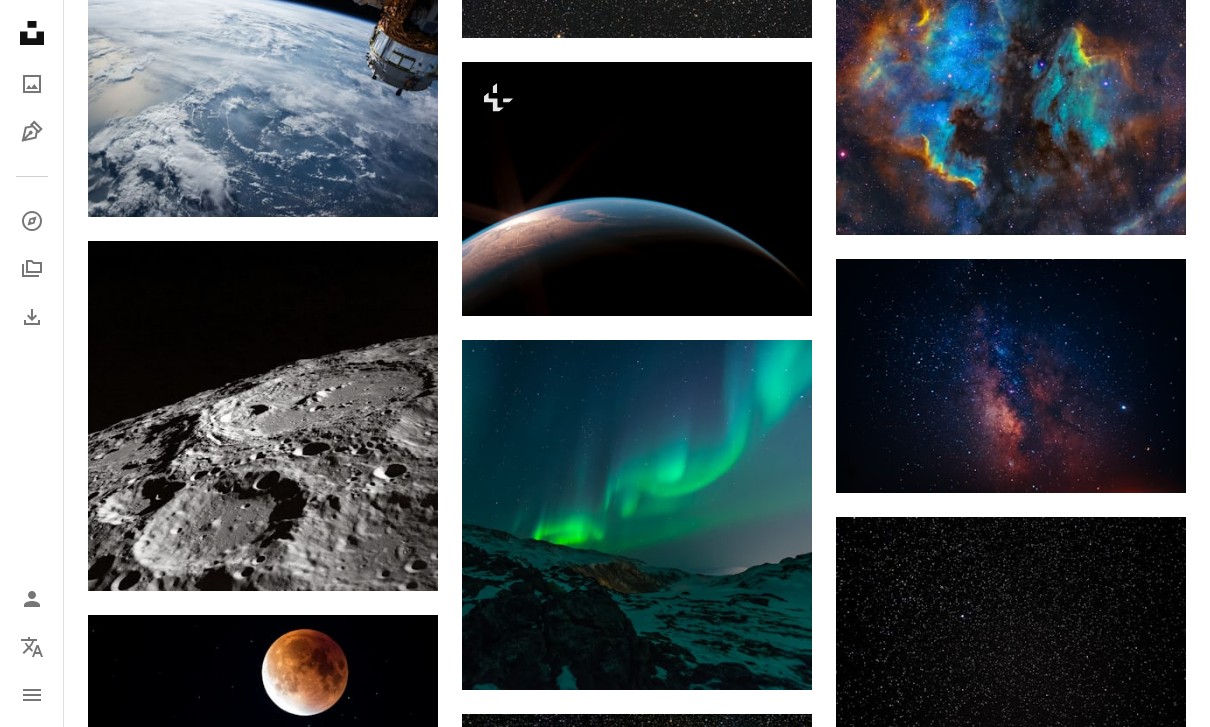 click on "monthly" at bounding box center (785, 6003) 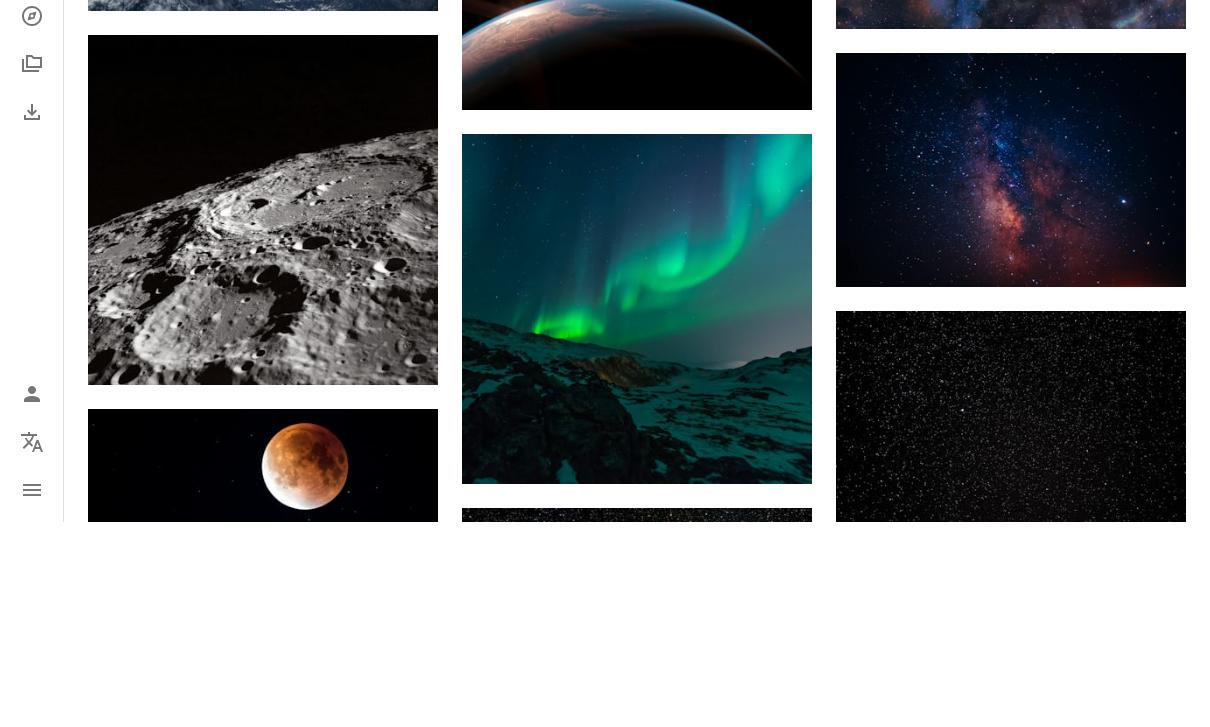 type on "**********" 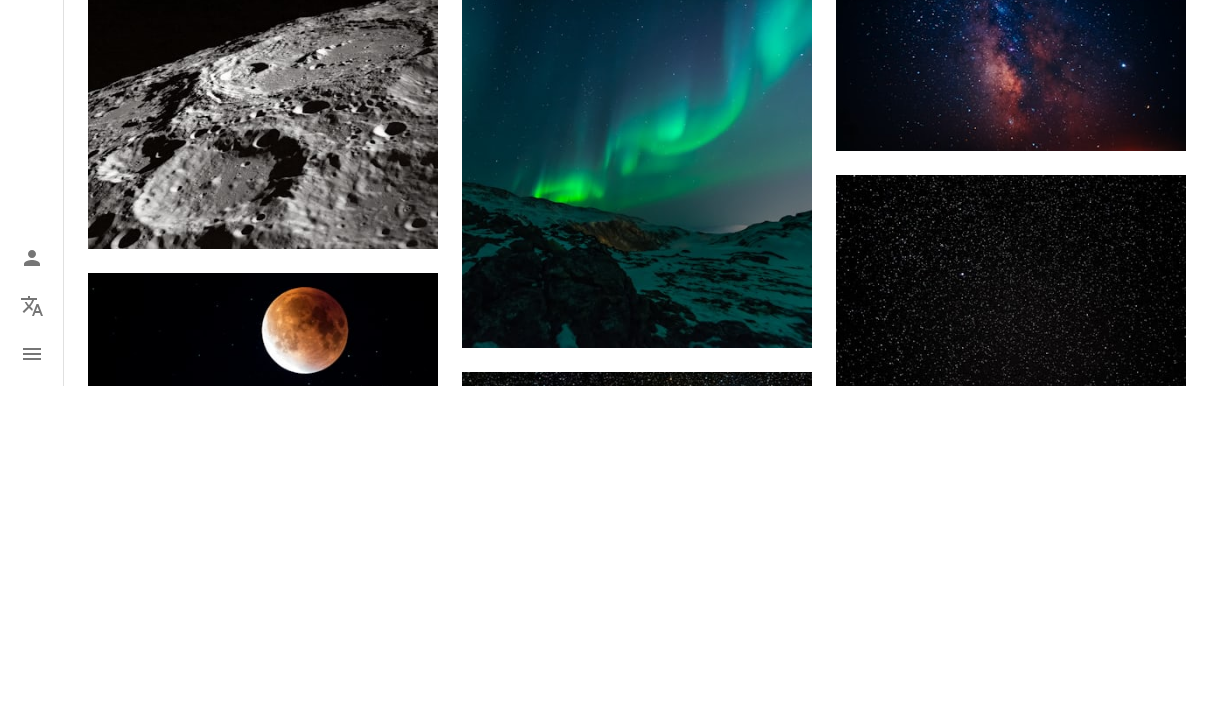 scroll, scrollTop: 3159, scrollLeft: 0, axis: vertical 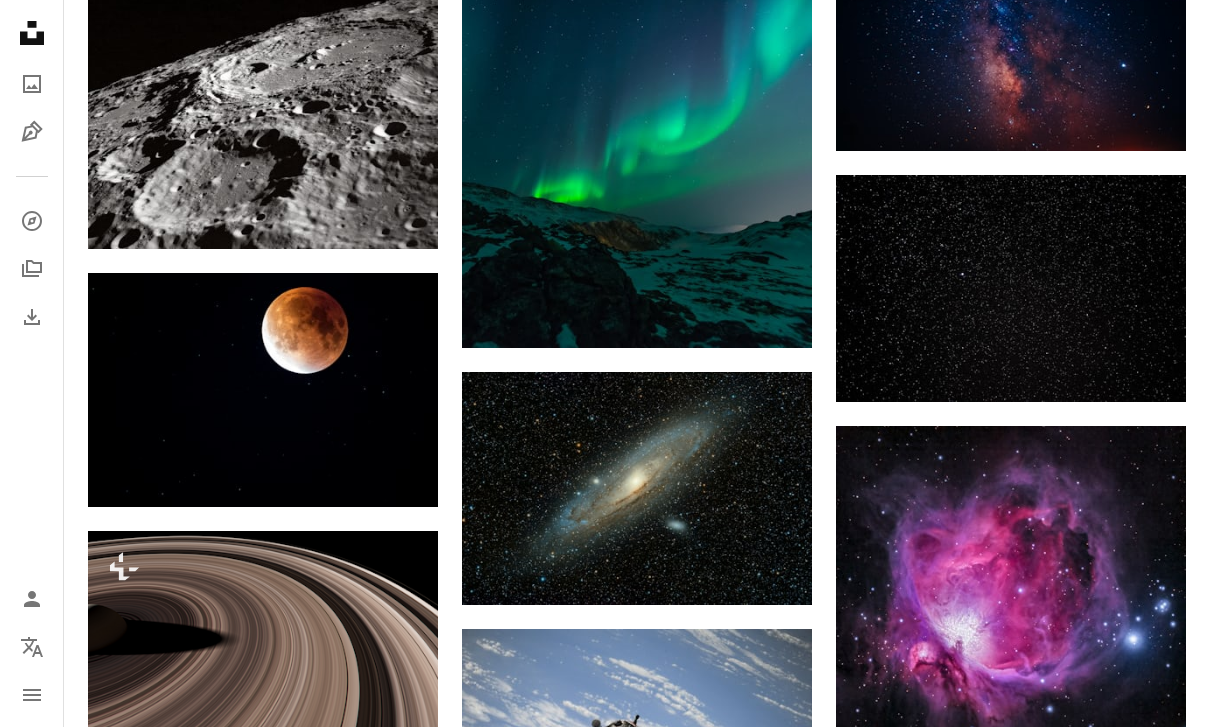 click on "Join" at bounding box center [745, 5947] 